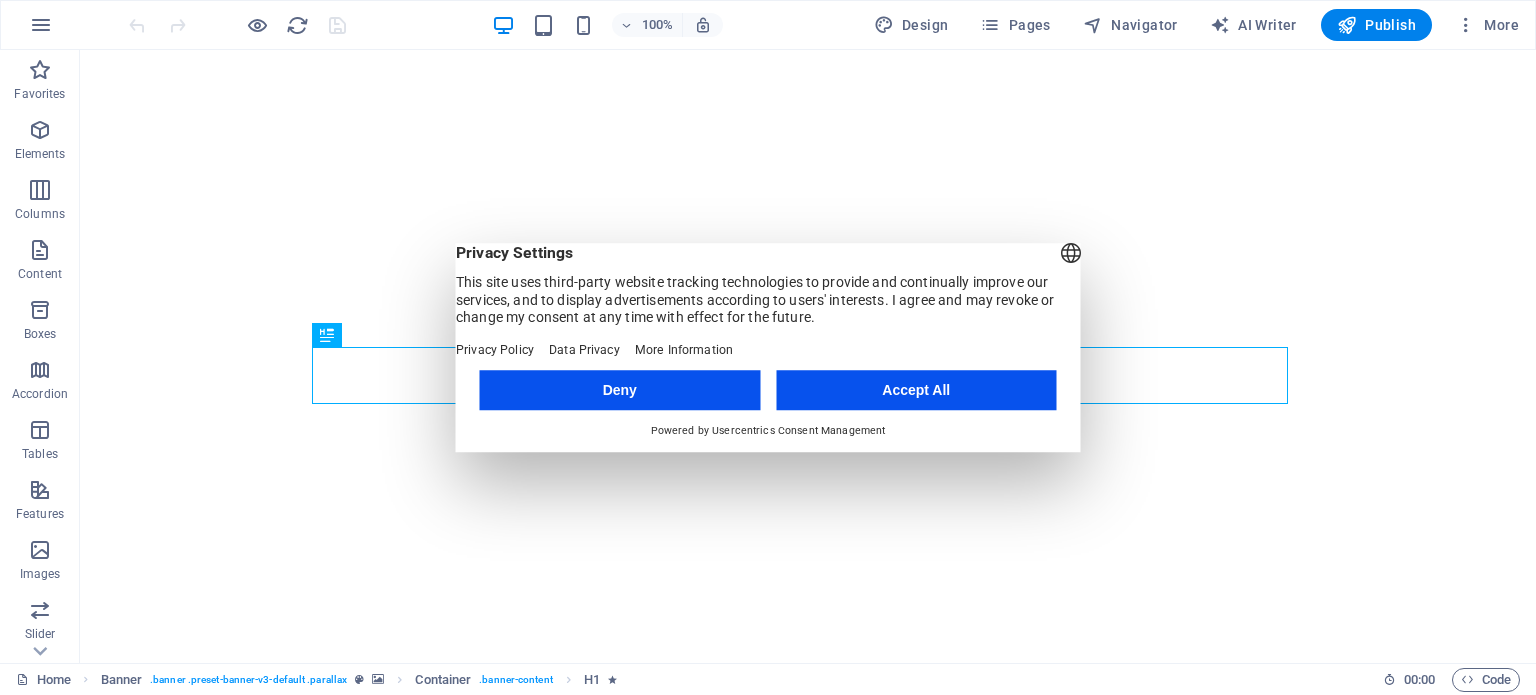 scroll, scrollTop: 0, scrollLeft: 0, axis: both 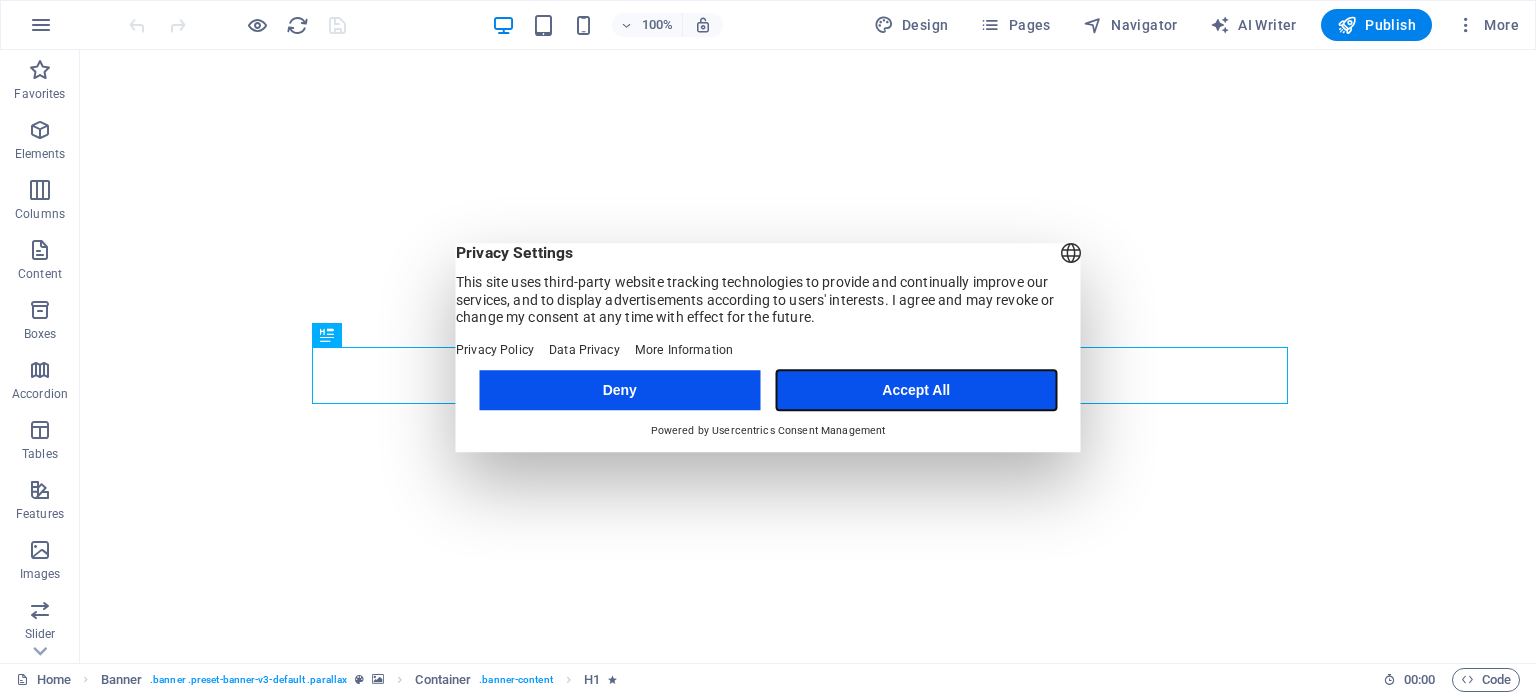 click on "Accept All" at bounding box center (916, 390) 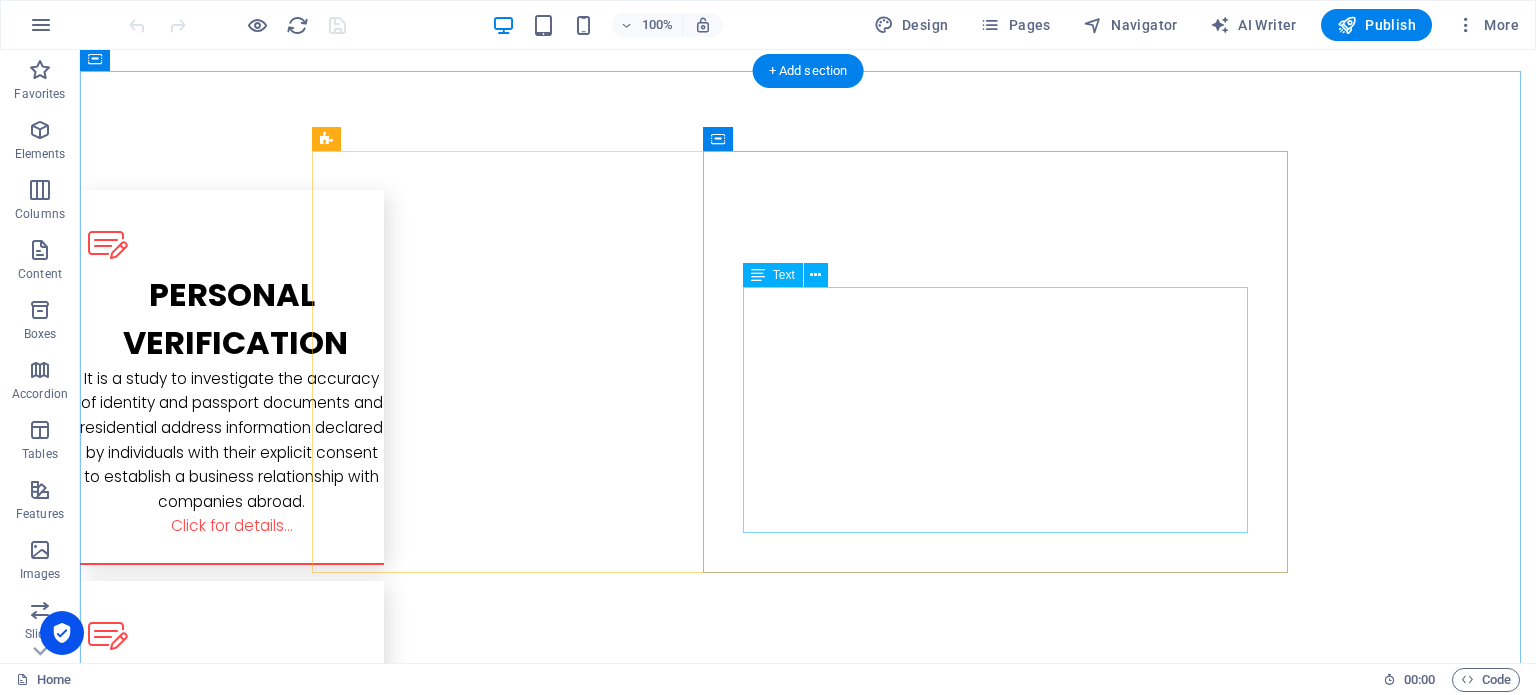 scroll, scrollTop: 3400, scrollLeft: 0, axis: vertical 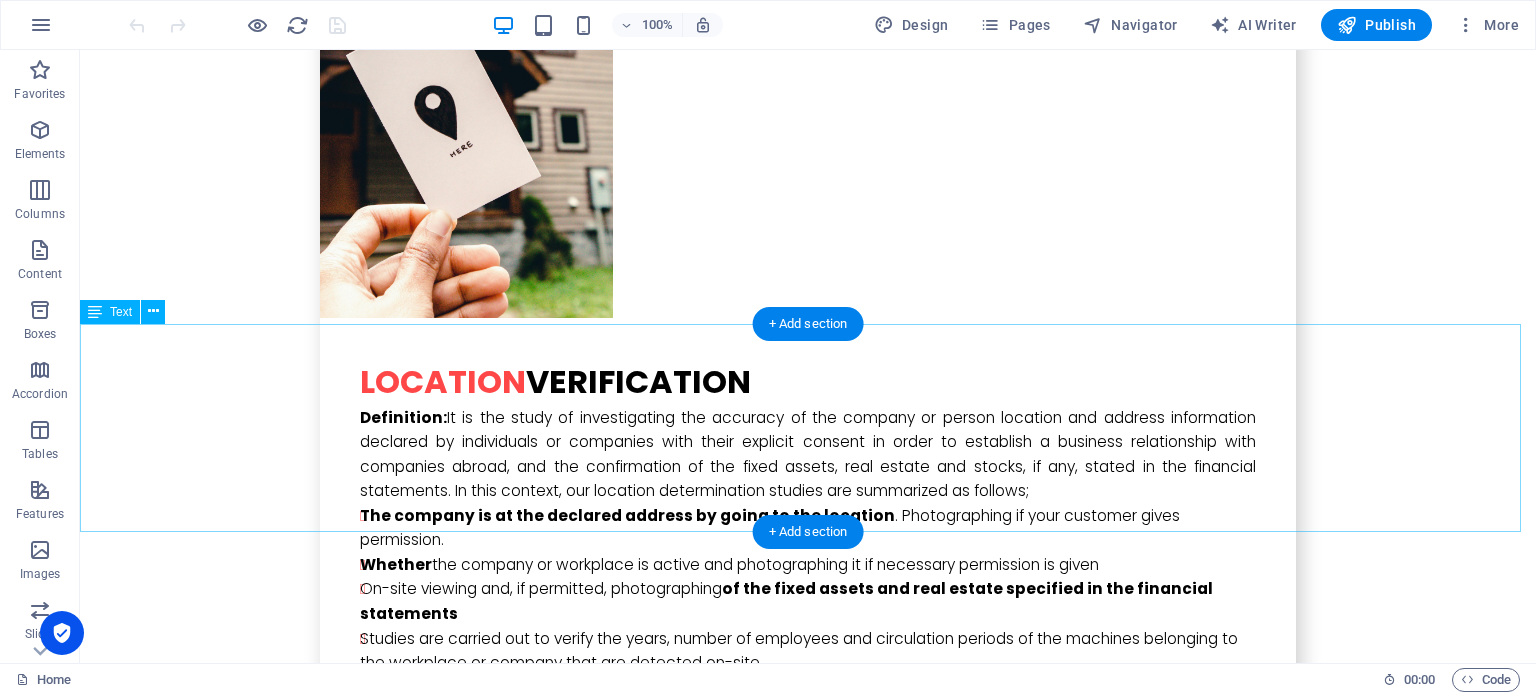 click on "Y8Y  DANIŞMANLIK ŞTİ. A ddress:  [GEOGRAPHIC_DATA], Yeşilçimen Sokağı, [GEOGRAPHIC_DATA] Bağımsız Bölüm 12/430,34394 [GEOGRAPHIC_DATA]/[GEOGRAPHIC_DATA]  and   W hatsapp:  [PHONE_NUMBER] E -mail:  [EMAIL_ADDRESS][DOMAIN_NAME] Legal Note:  According to the rules, we only communicate through these communication tools." at bounding box center (808, 6085) 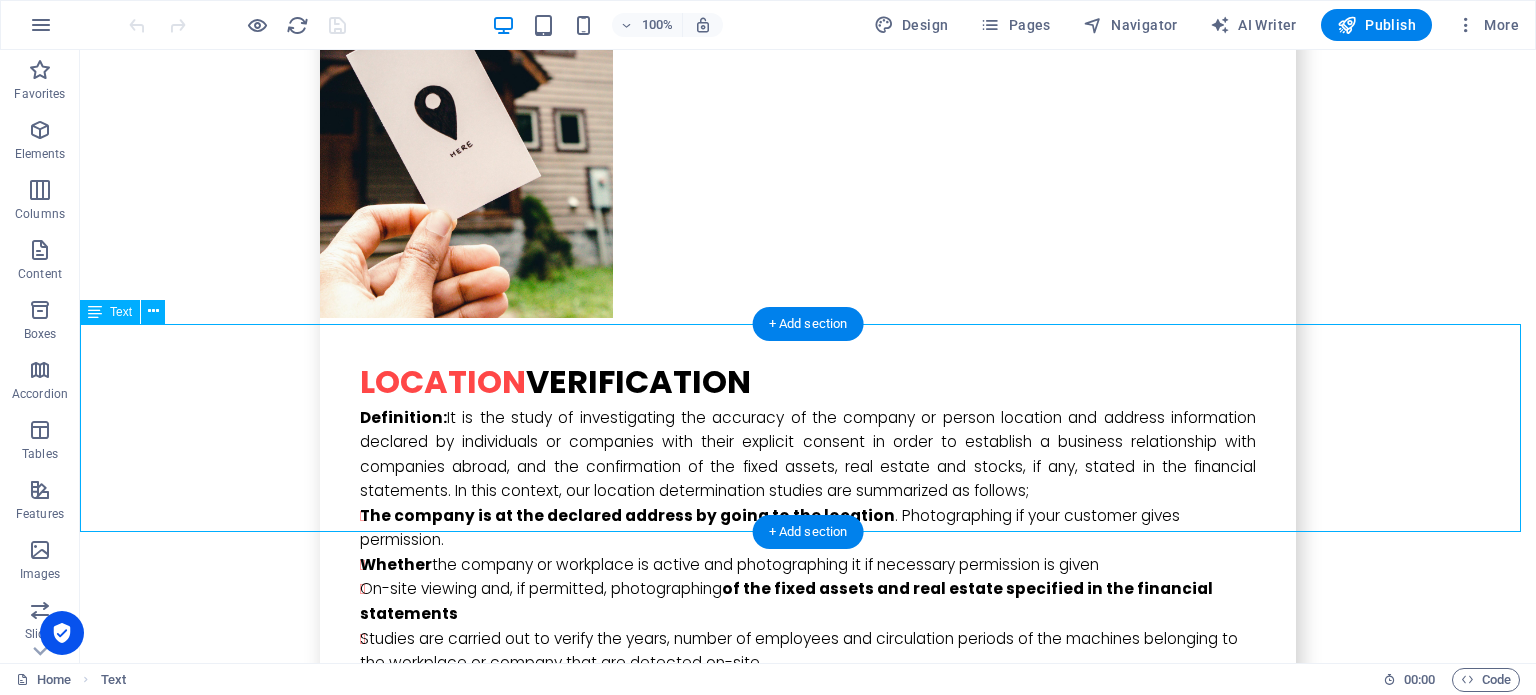 click on "Y8Y  DANIŞMANLIK ŞTİ. A ddress:  [GEOGRAPHIC_DATA], Yeşilçimen Sokağı, [GEOGRAPHIC_DATA] Bağımsız Bölüm 12/430,34394 [GEOGRAPHIC_DATA]/[GEOGRAPHIC_DATA]  and   W hatsapp:  [PHONE_NUMBER] E -mail:  [EMAIL_ADDRESS][DOMAIN_NAME] Legal Note:  According to the rules, we only communicate through these communication tools." at bounding box center (808, 6085) 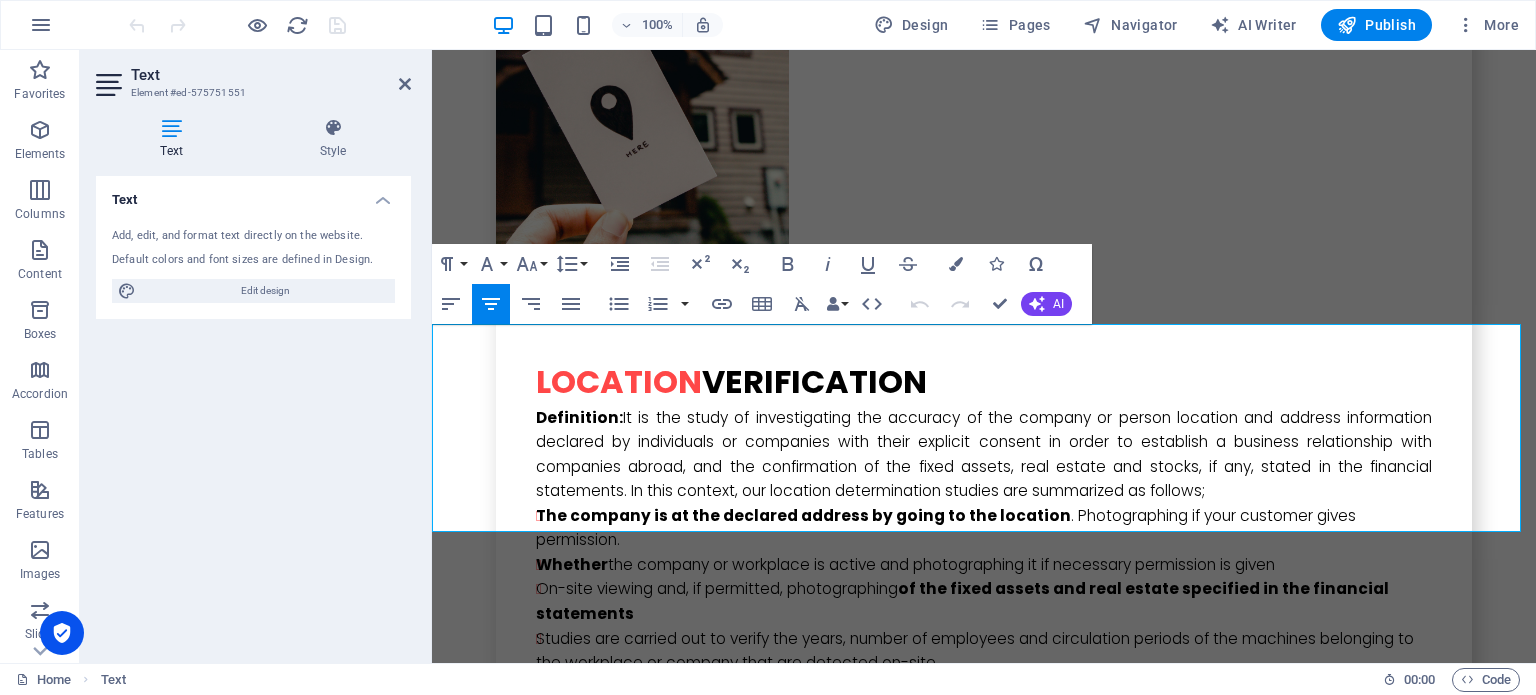 click on "Y8Y  DANIŞMANLIK ŞTİ." at bounding box center (984, 6028) 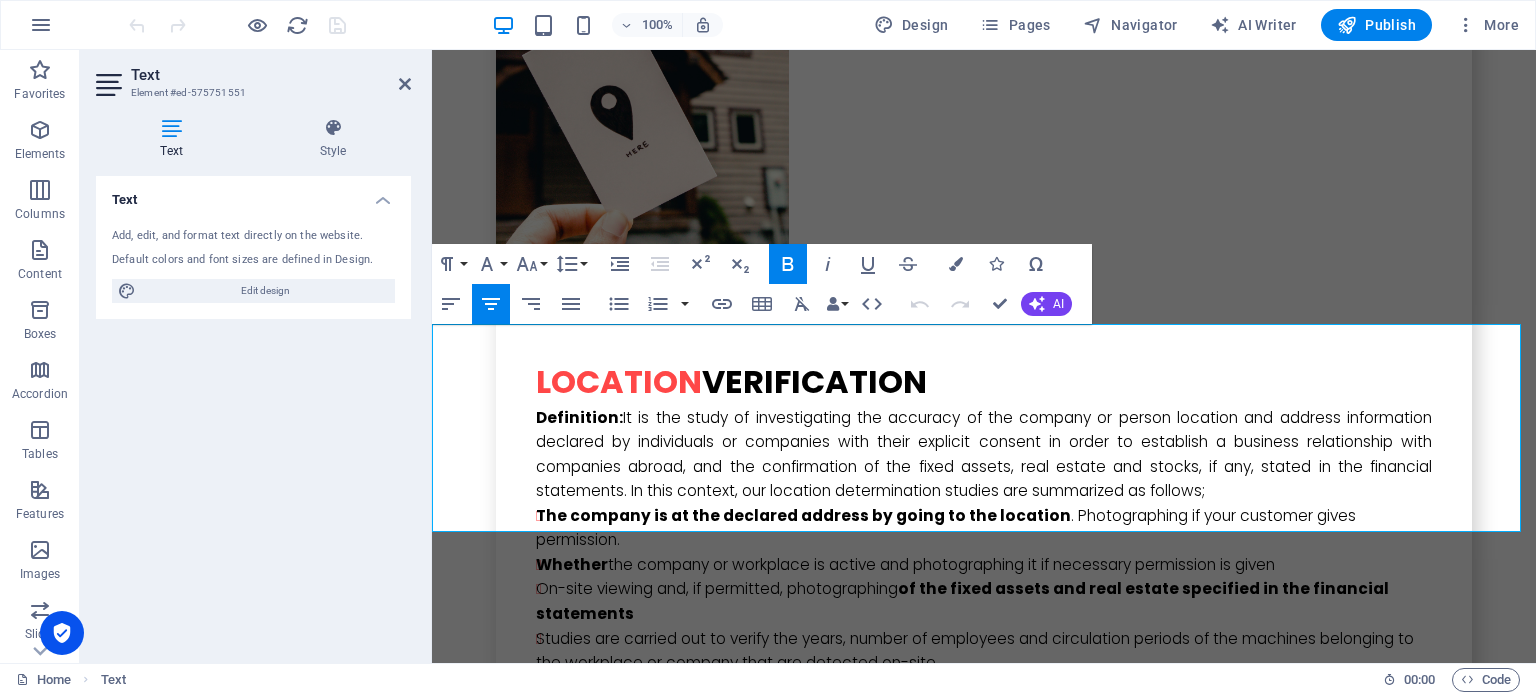 drag, startPoint x: 878, startPoint y: 373, endPoint x: 1034, endPoint y: 373, distance: 156 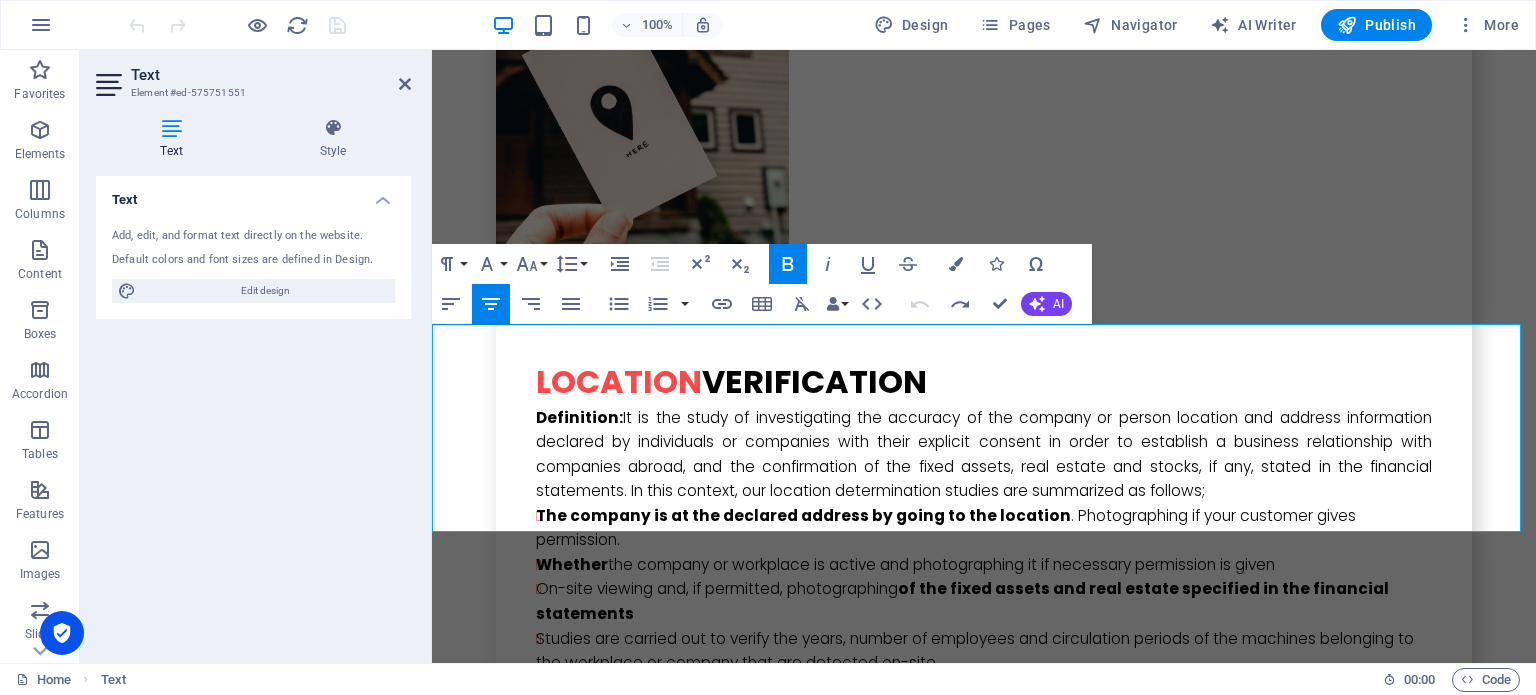 click on "Y8Y  DANIŞMANLIK ŞTİ." at bounding box center (984, 6028) 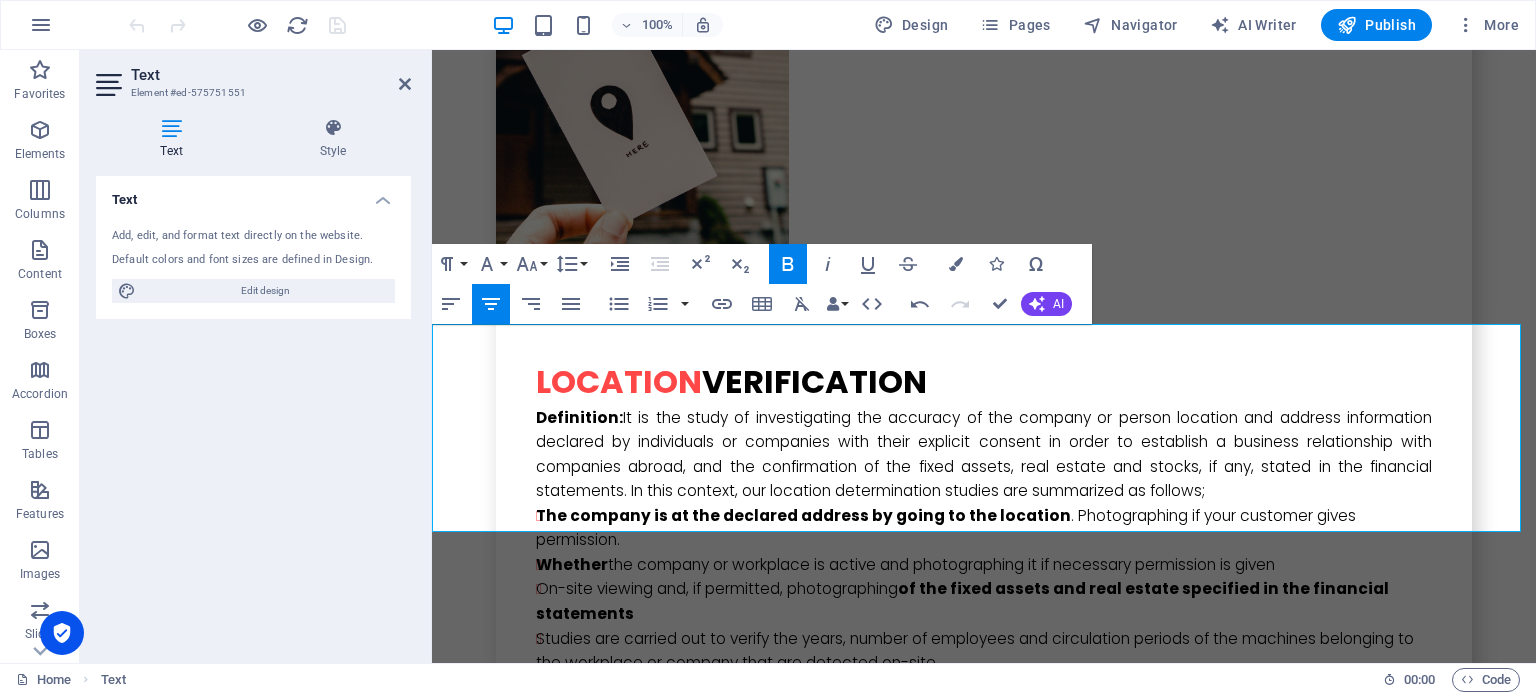 scroll, scrollTop: 504, scrollLeft: 6, axis: both 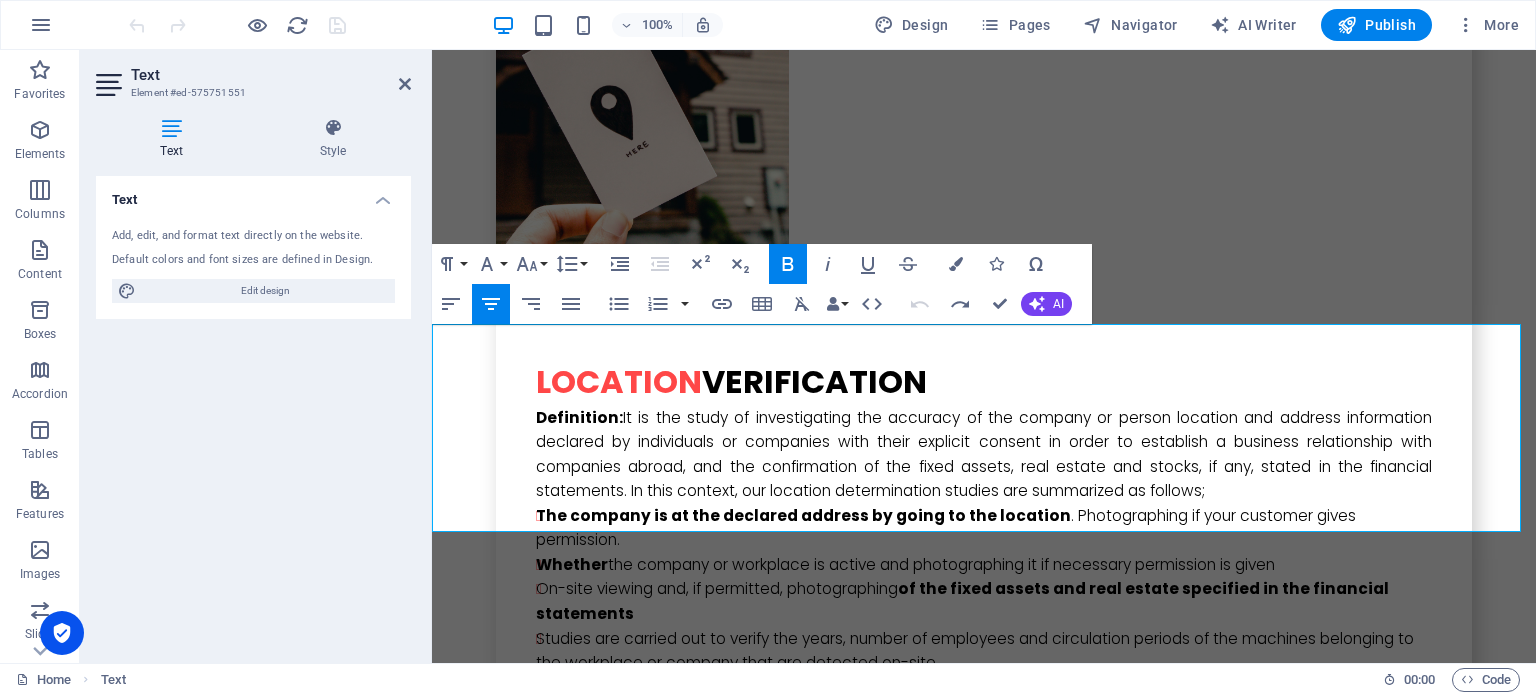click on "Y8Y  DANIŞMANLIK ŞTİ." at bounding box center (984, 6028) 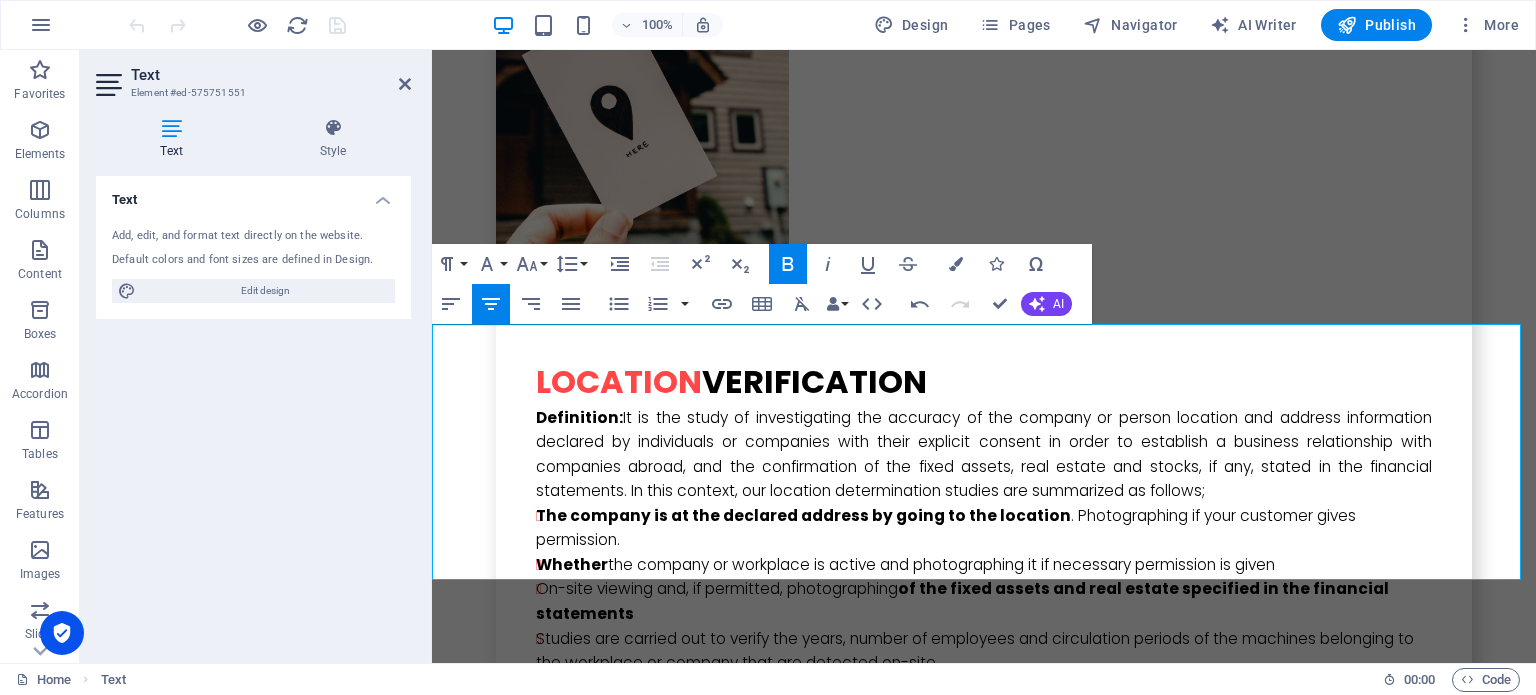 click on "YY8Y DANIŞMANLIK İNŞAAT VE YAZILIM TEKNOLOJİLERİ GELİŞTİRME8Y  DANIŞMANLIK ŞTİ." at bounding box center (984, 6052) 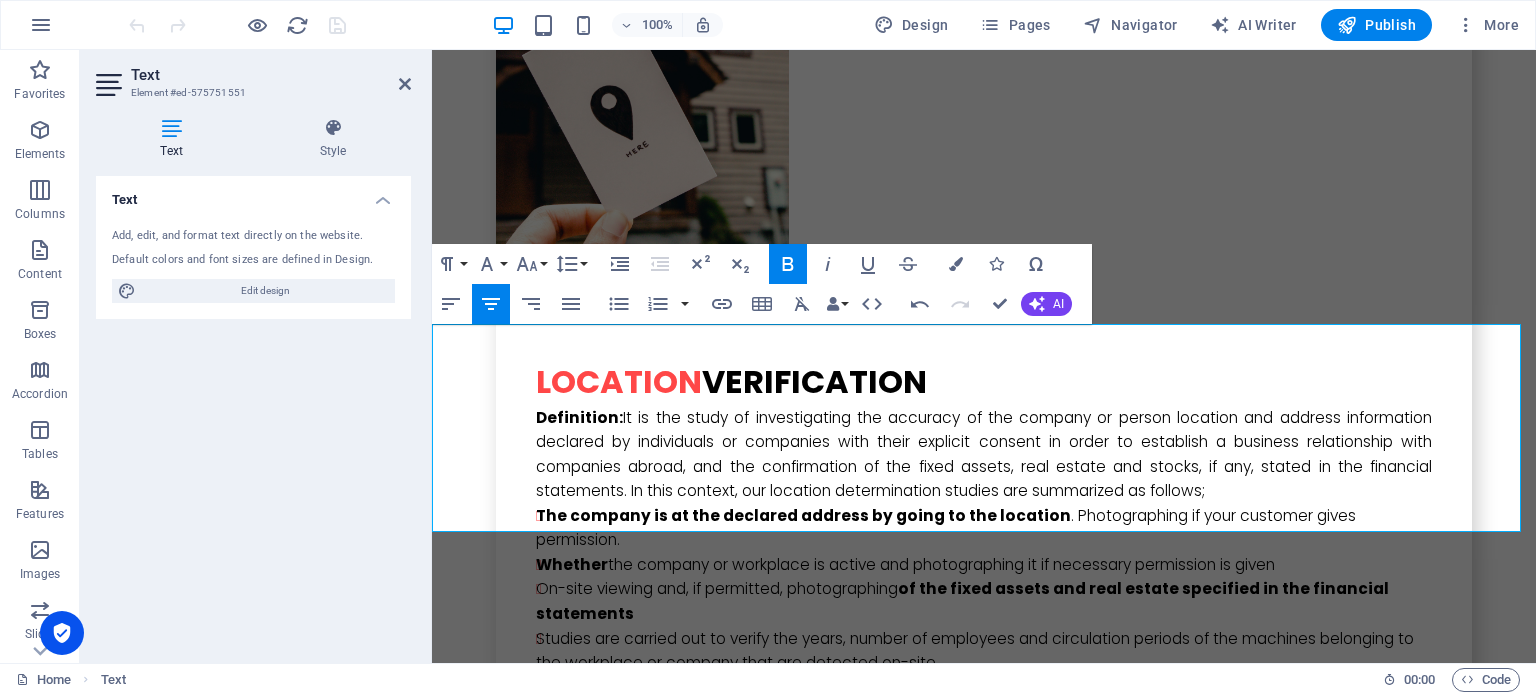 drag, startPoint x: 458, startPoint y: 374, endPoint x: 1502, endPoint y: 373, distance: 1044.0005 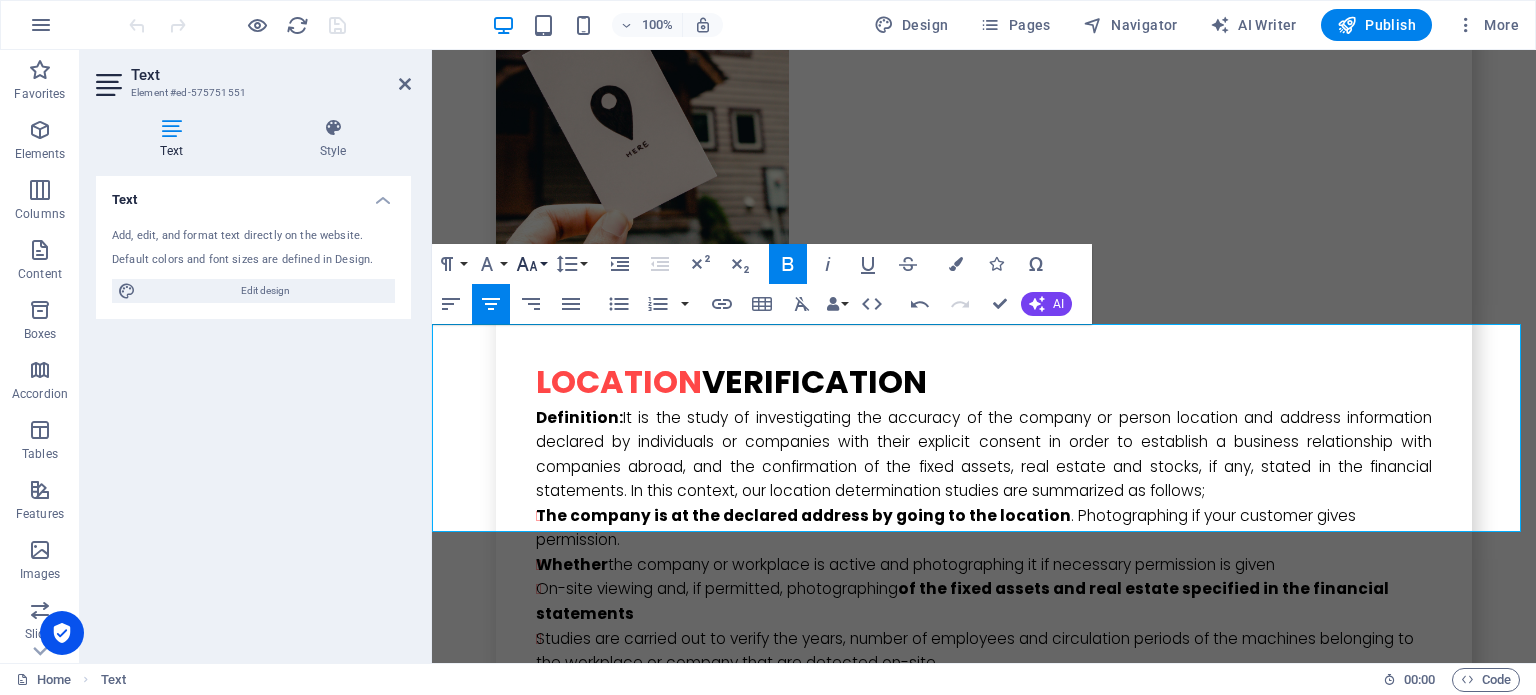 click on "Font Size" at bounding box center (531, 264) 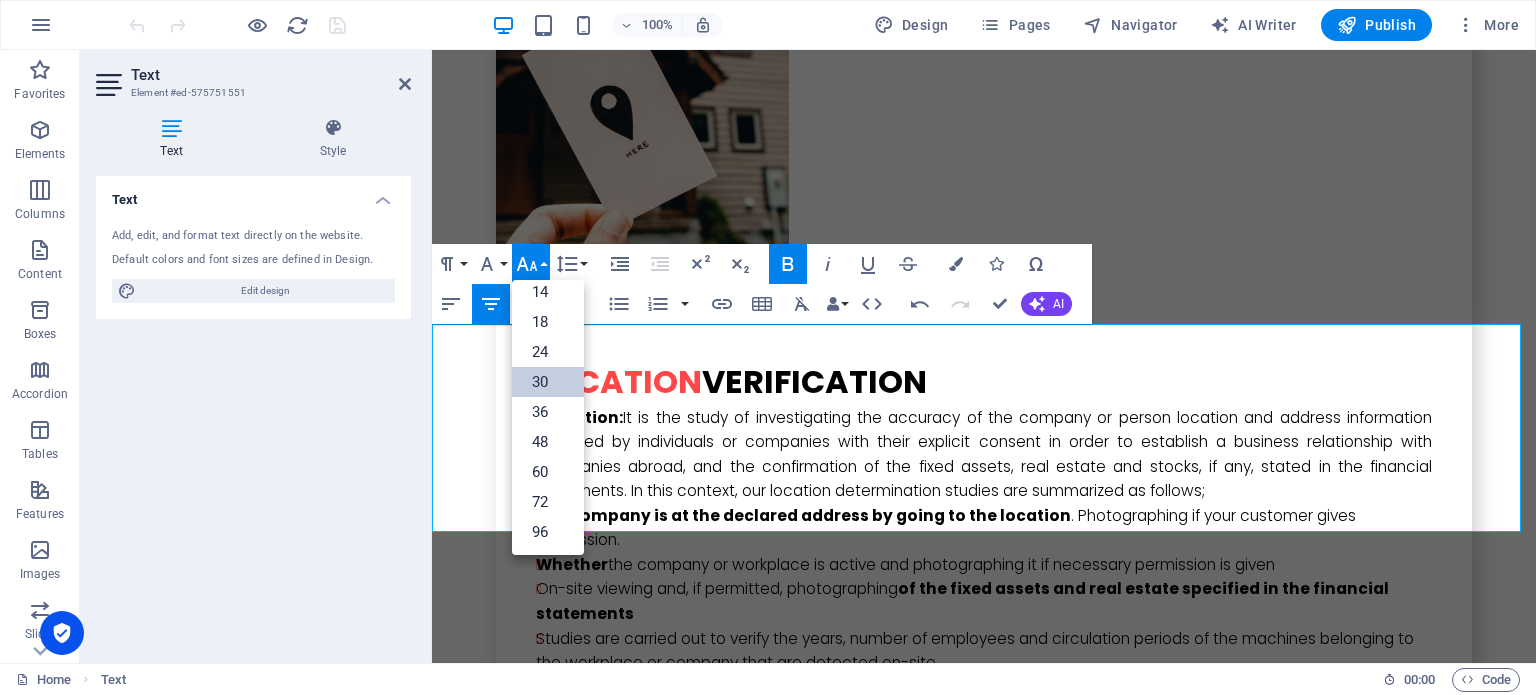 scroll, scrollTop: 160, scrollLeft: 0, axis: vertical 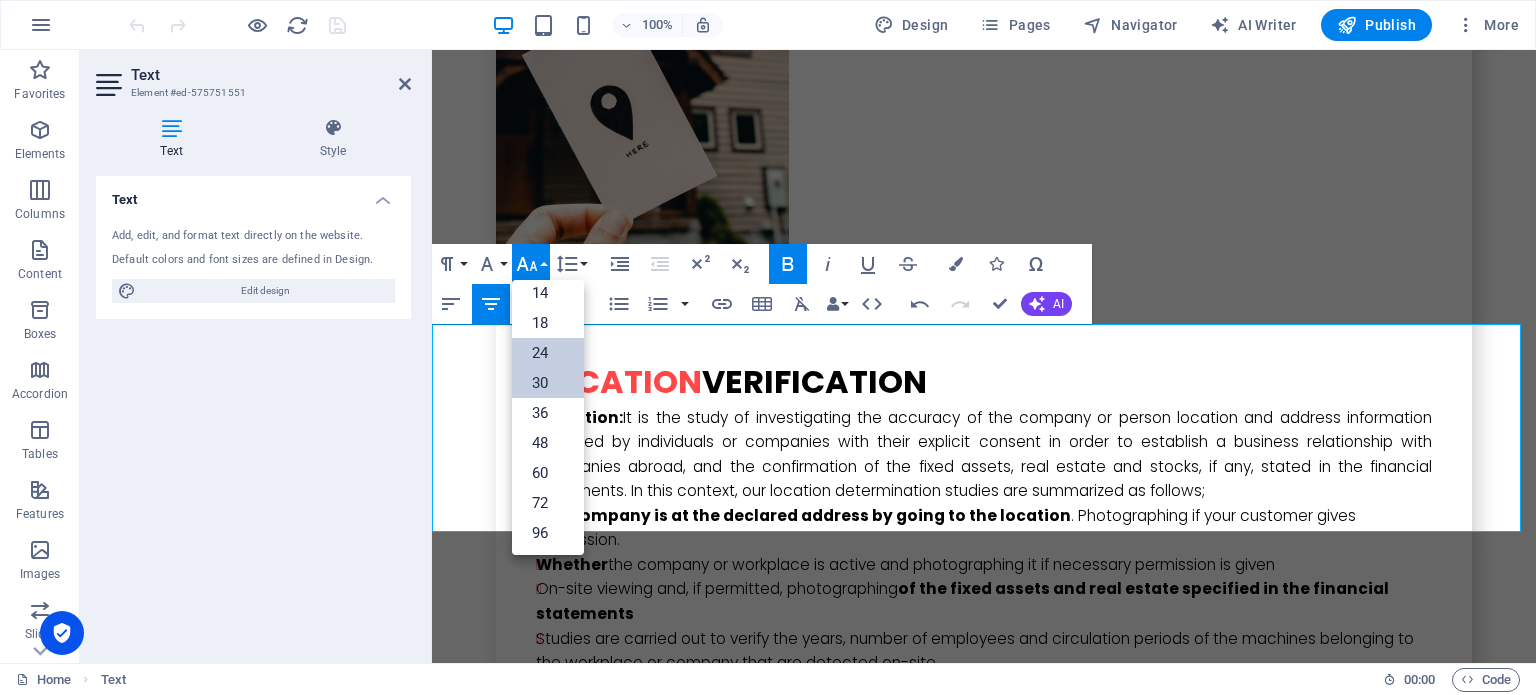 click on "24" at bounding box center [548, 353] 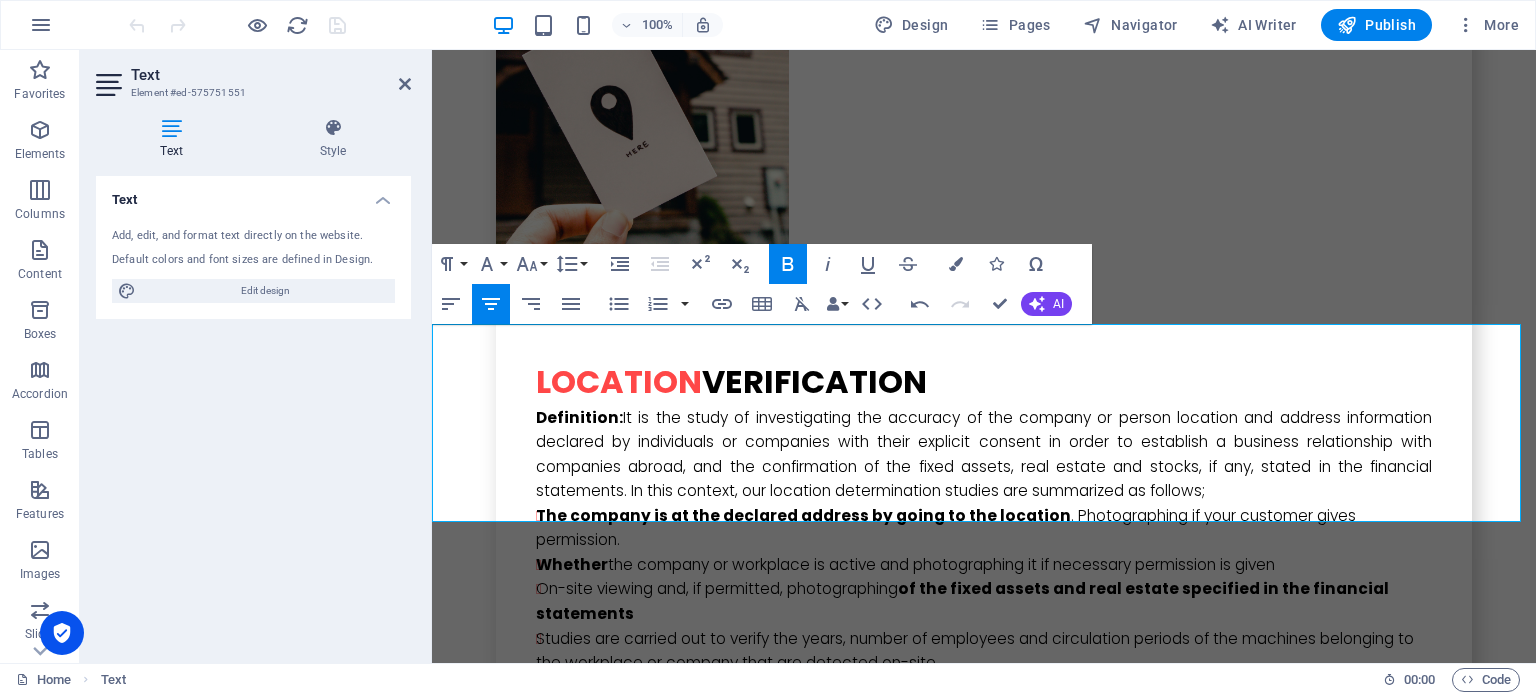 drag, startPoint x: 1346, startPoint y: 403, endPoint x: 1288, endPoint y: 415, distance: 59.22837 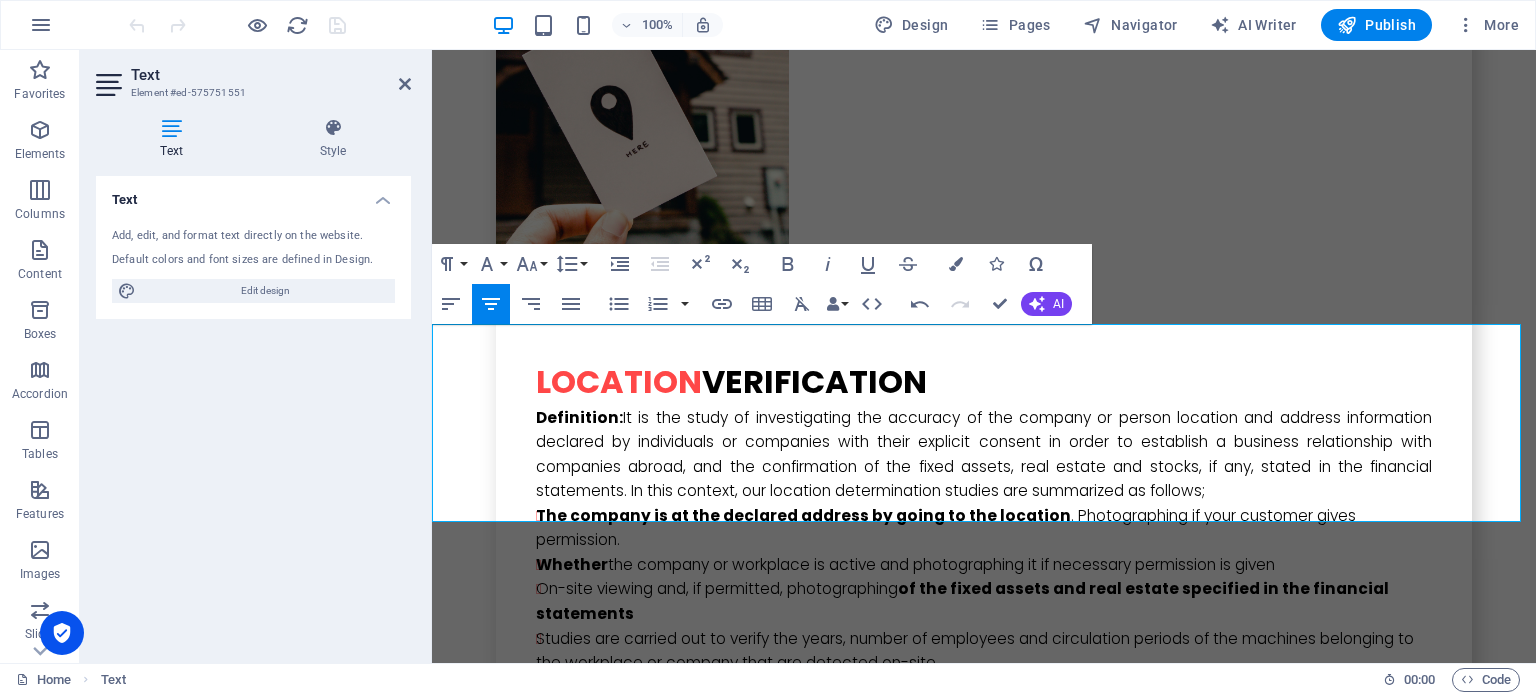 type 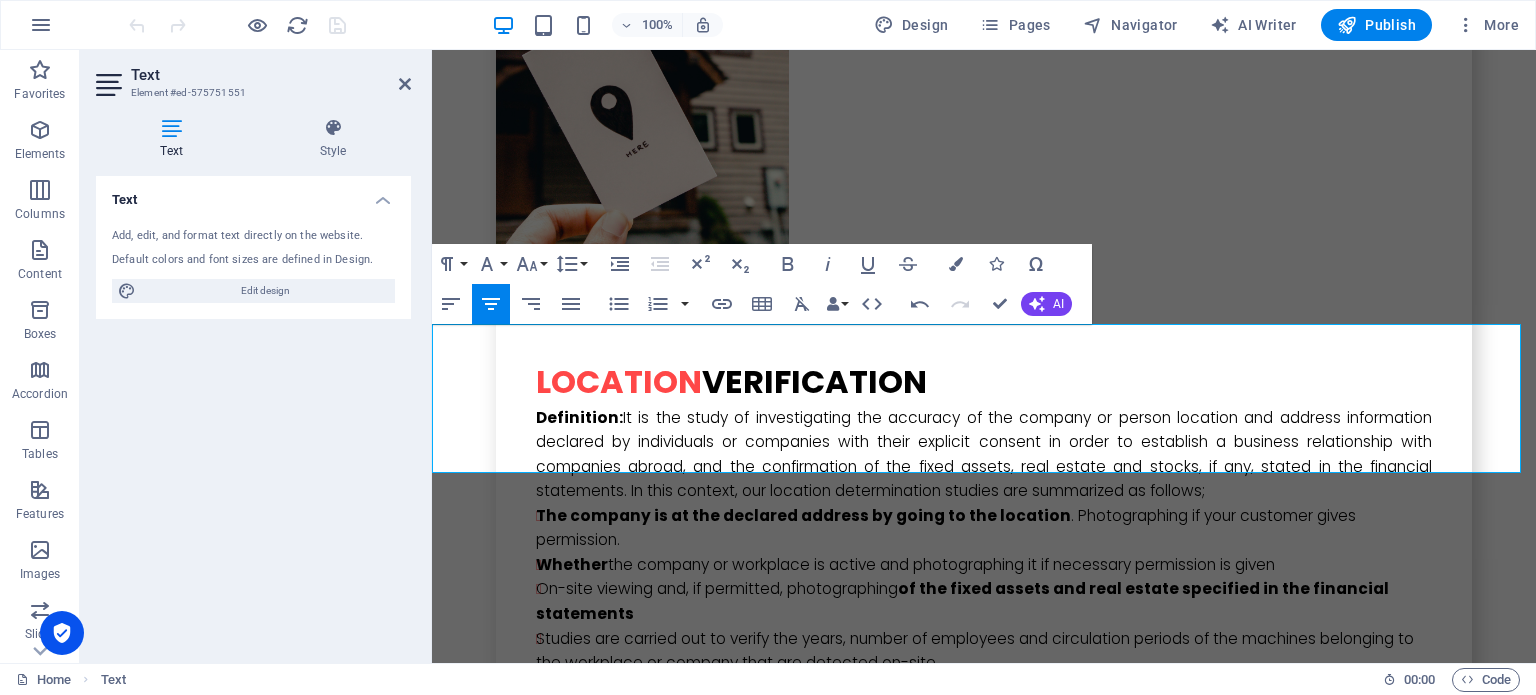 click on "Y8Y DANIŞMANLIK İNŞAAT VE YAZILIM TEKNOLOJİLERİ GELİŞTİRME ŞTİ." at bounding box center [984, 6023] 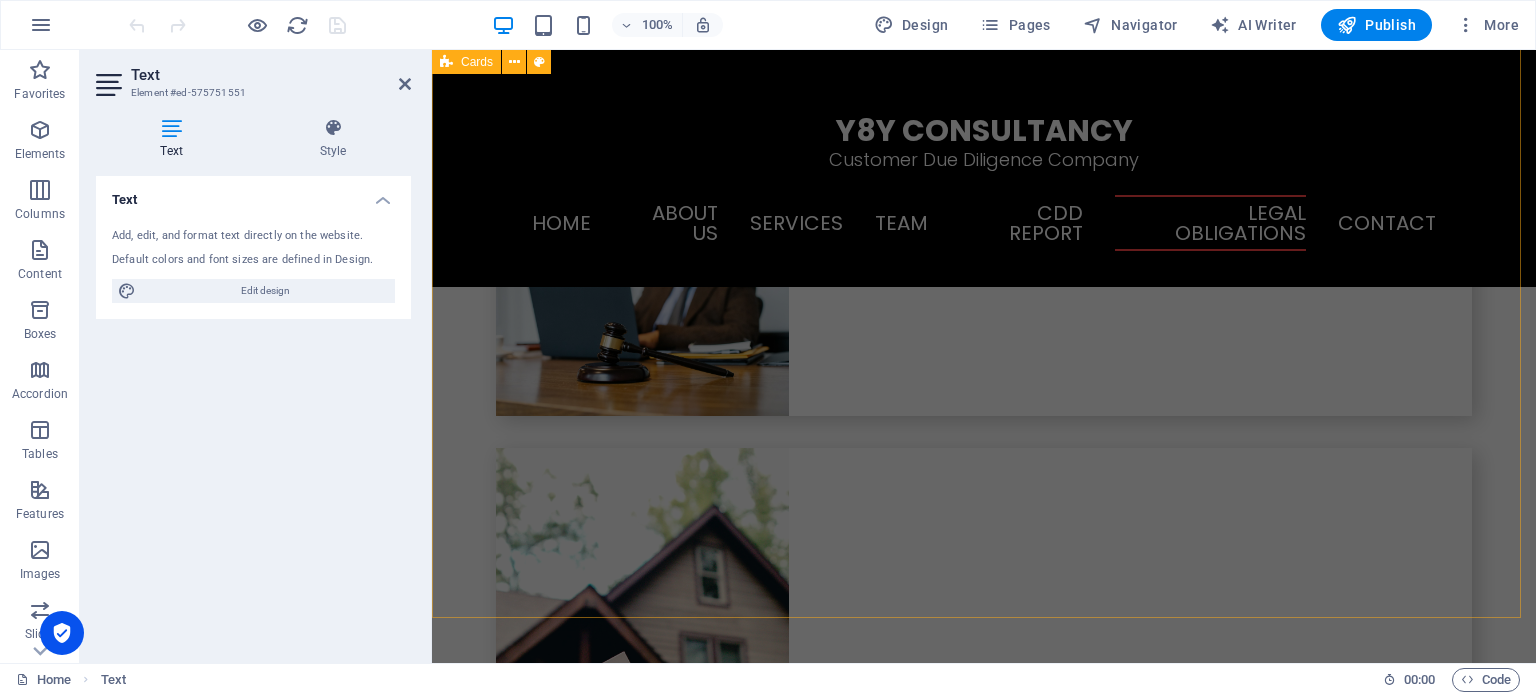 scroll, scrollTop: 7853, scrollLeft: 0, axis: vertical 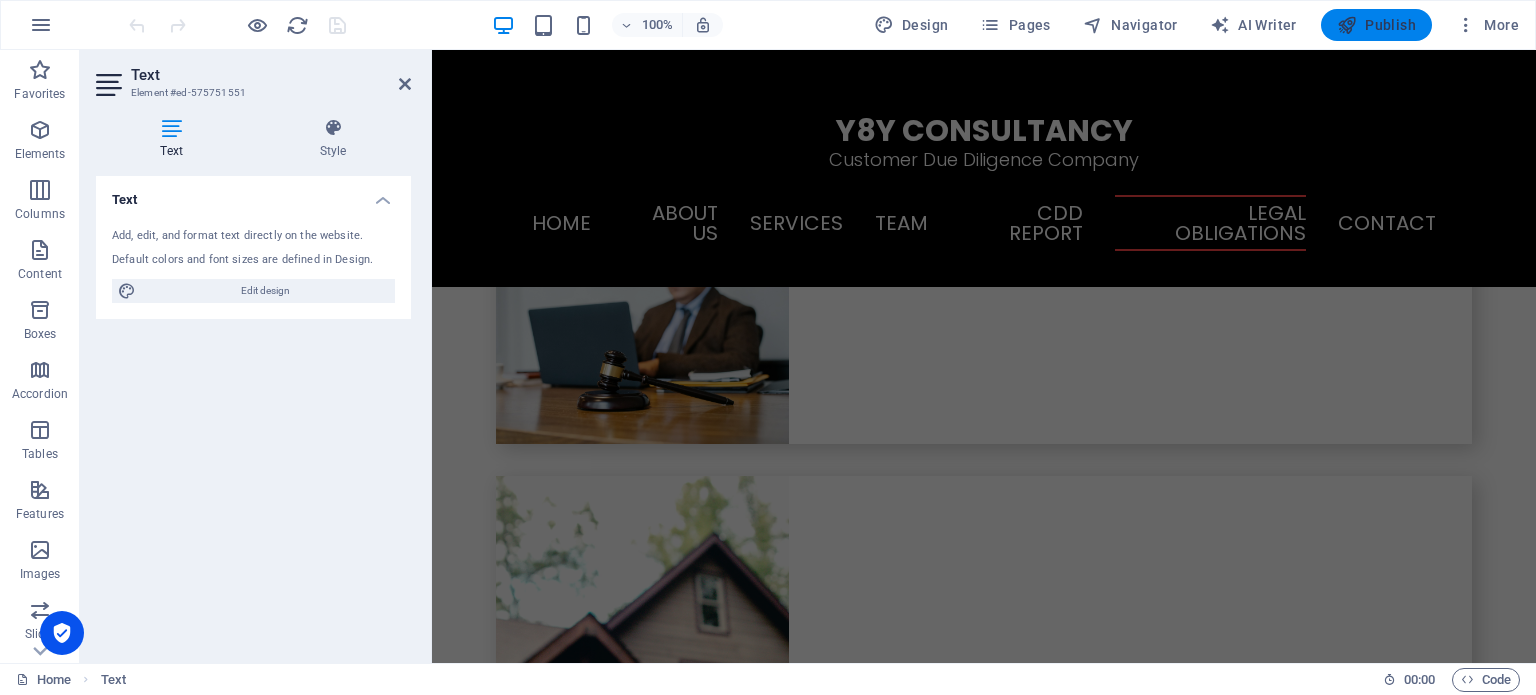 click on "Publish" at bounding box center [1376, 25] 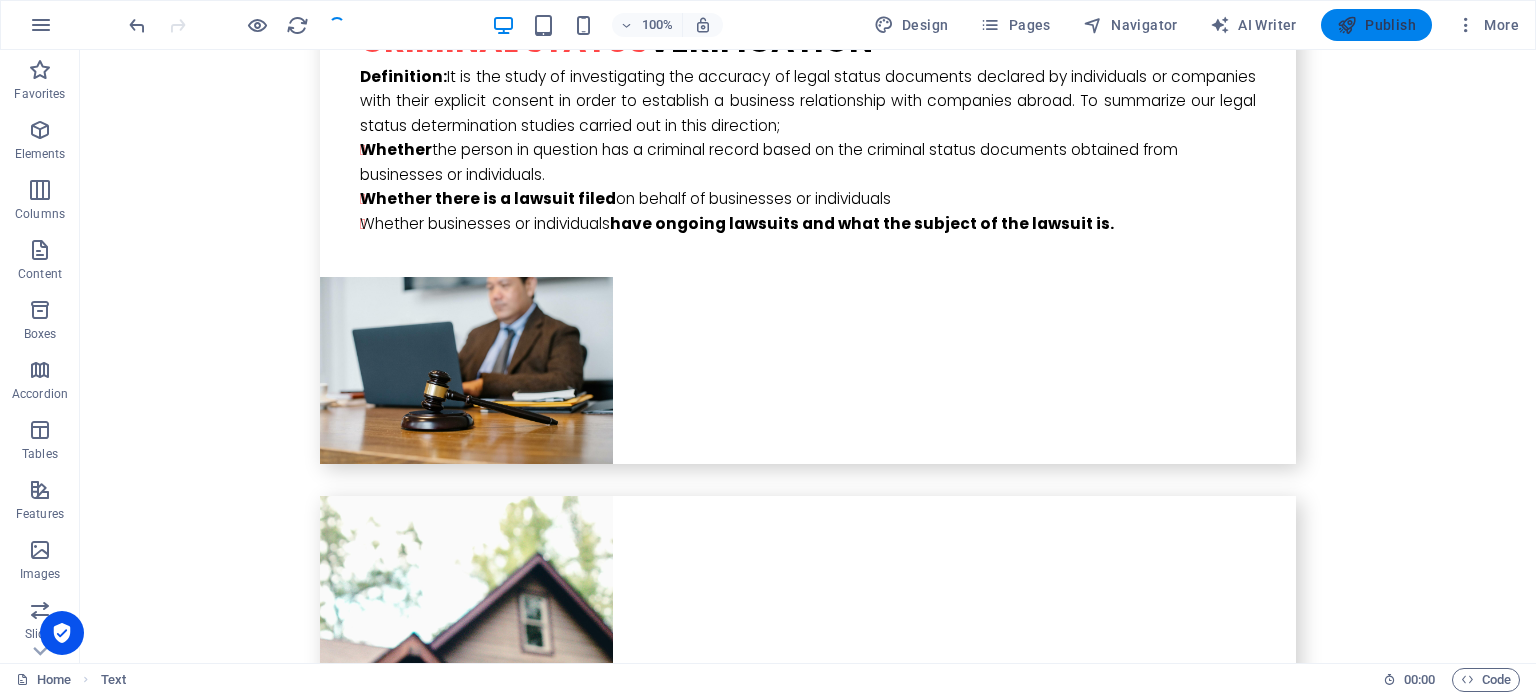 scroll, scrollTop: 8594, scrollLeft: 0, axis: vertical 